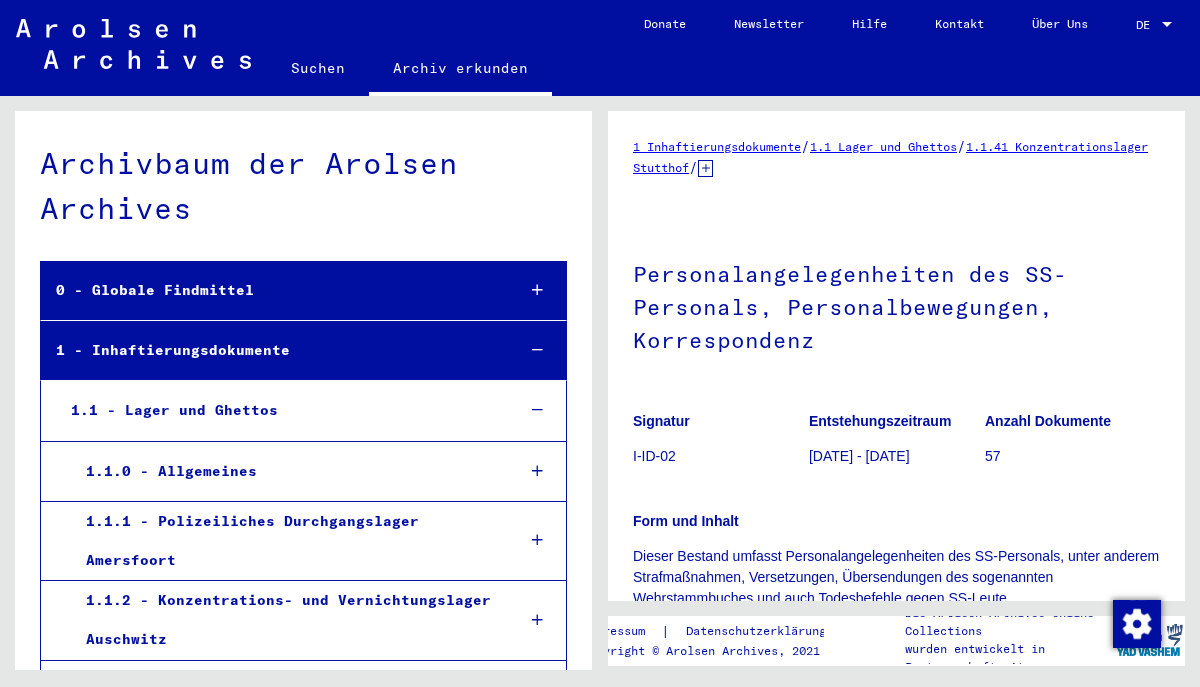 scroll, scrollTop: 0, scrollLeft: 0, axis: both 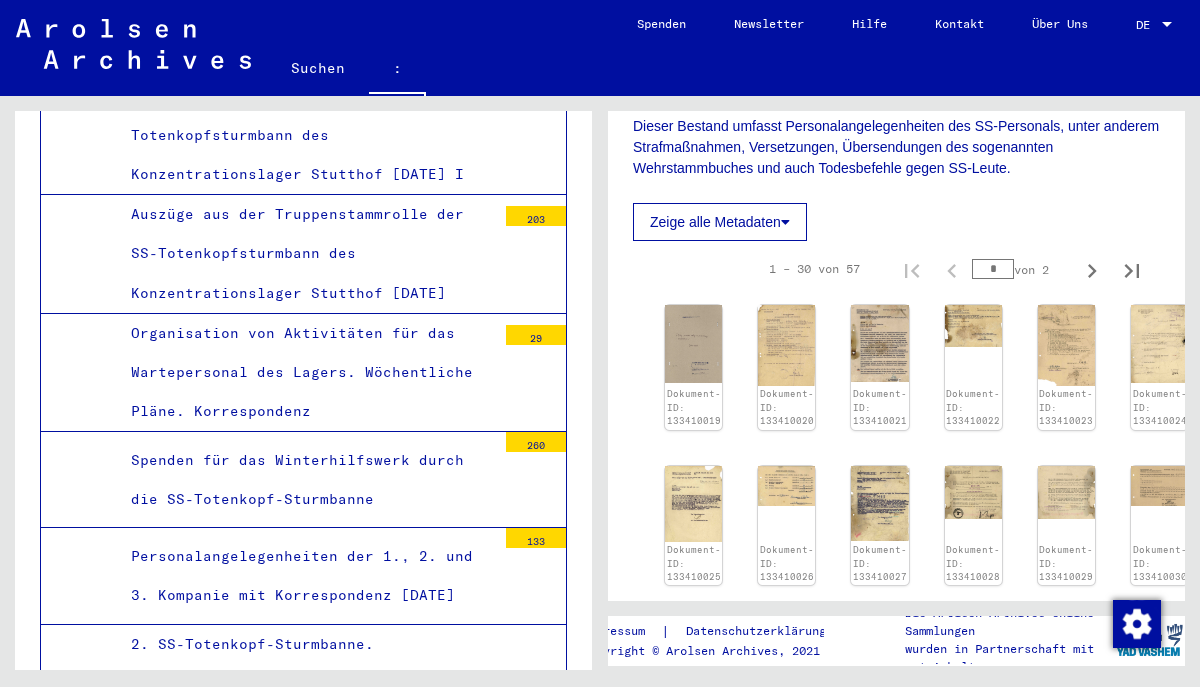 click on "Personalangelegenheiten der 1., 2. und 3. Kompanie mit Korrespondenz [DATE]" at bounding box center (306, 576) 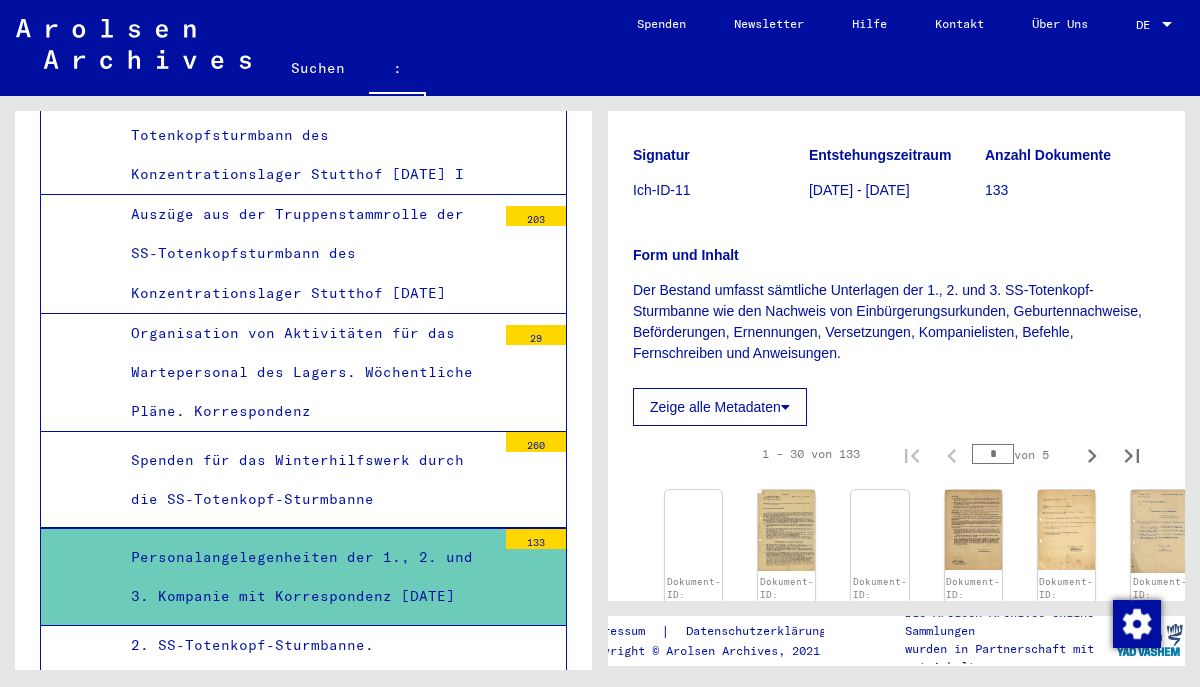 scroll, scrollTop: 264, scrollLeft: 0, axis: vertical 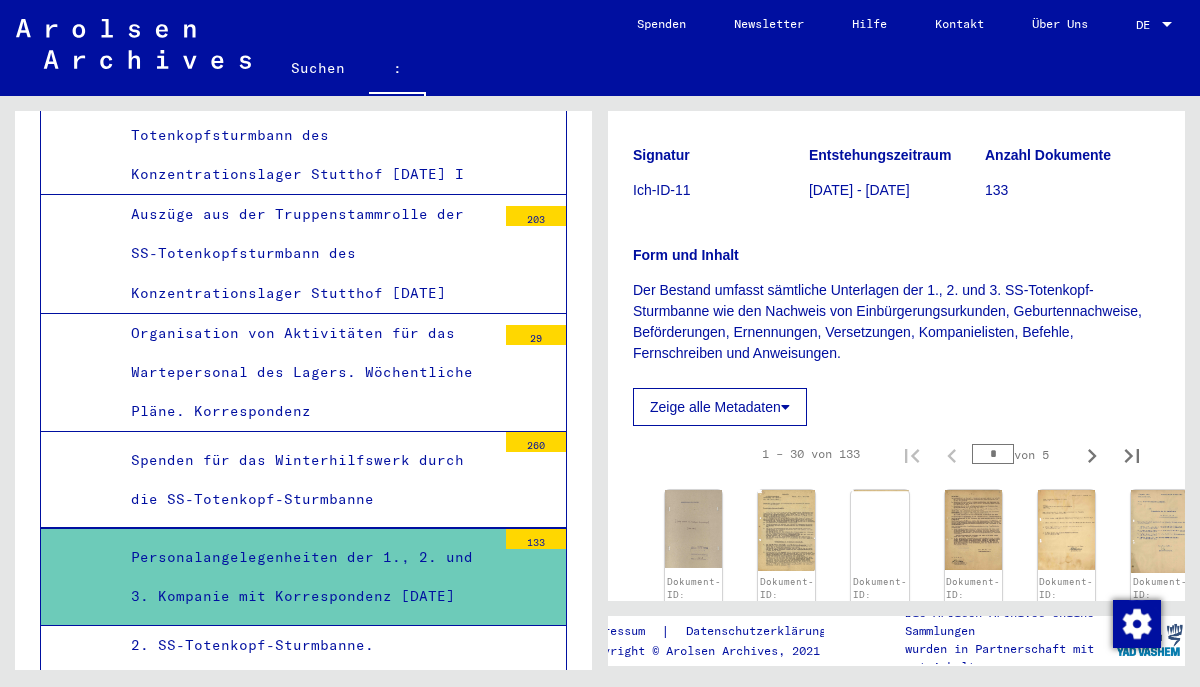 click 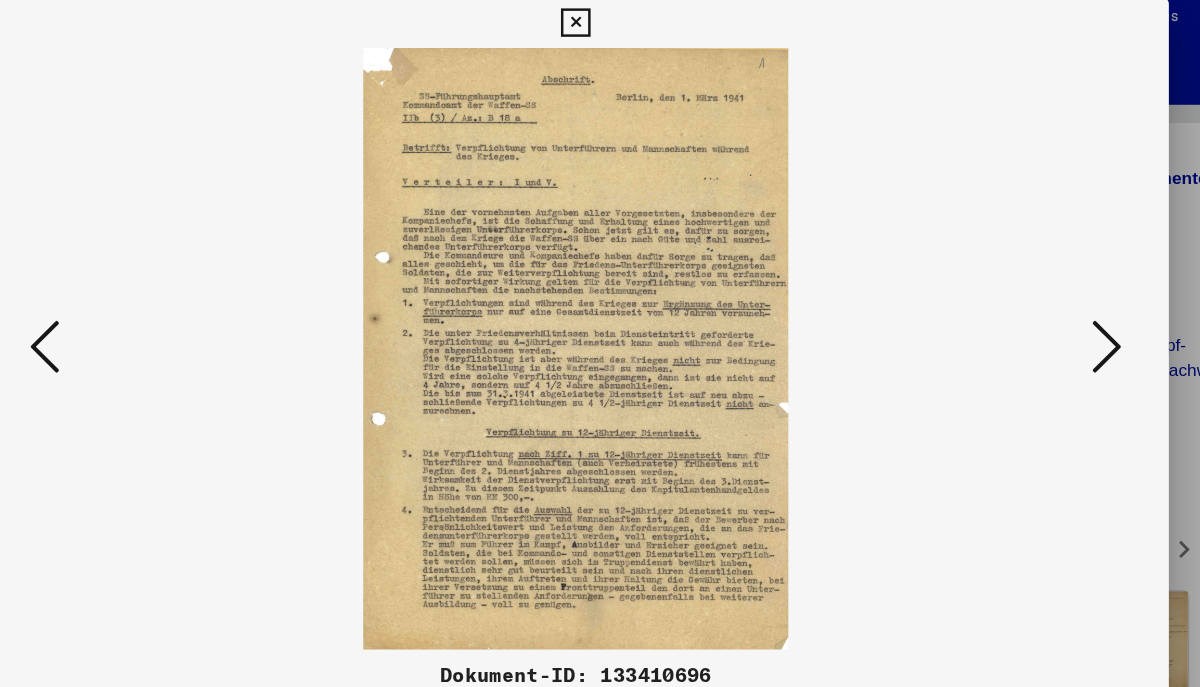 click at bounding box center (600, 293) 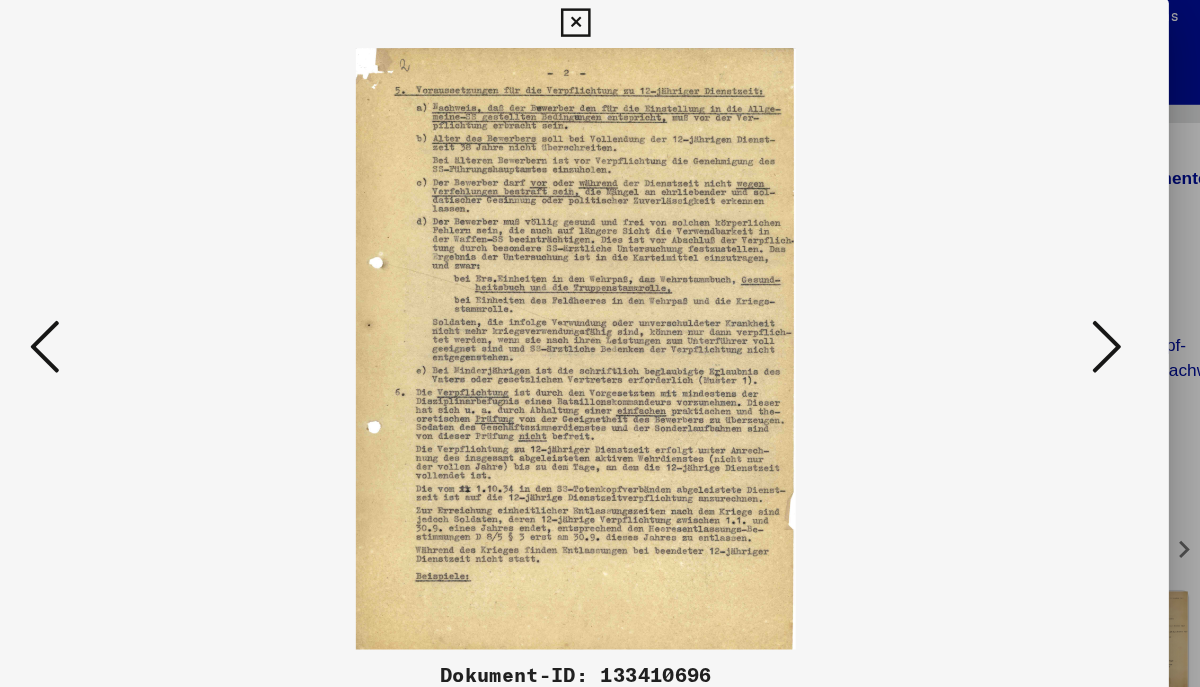 click at bounding box center (1030, 292) 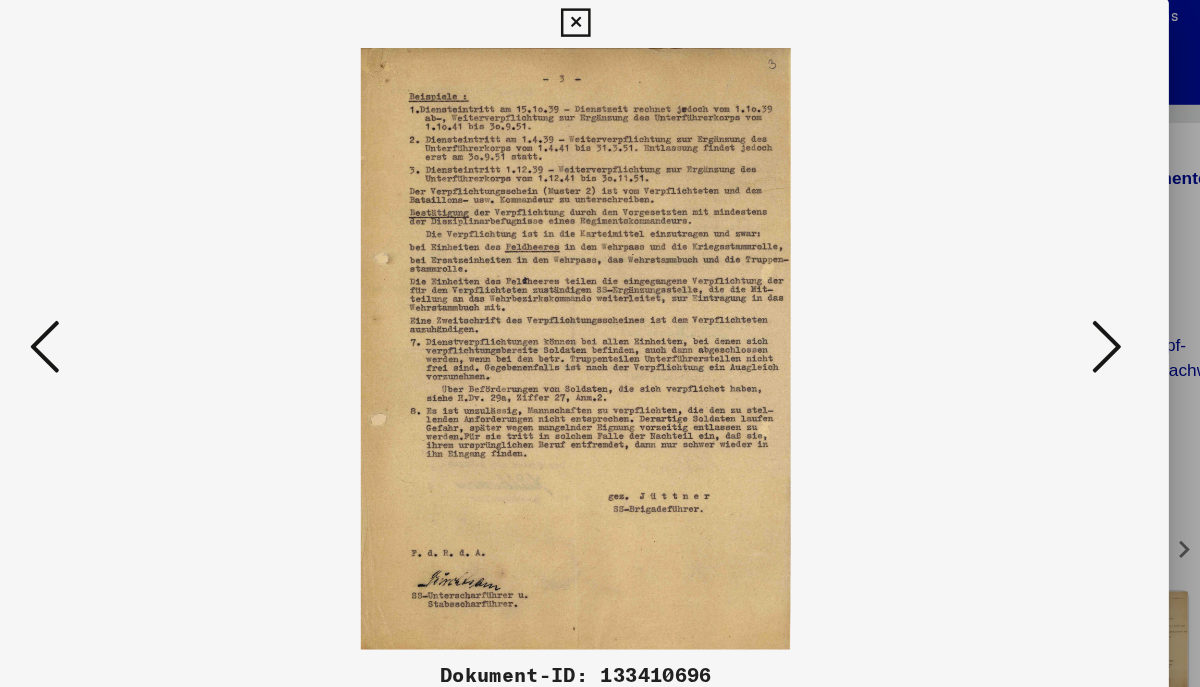 click at bounding box center (1030, 292) 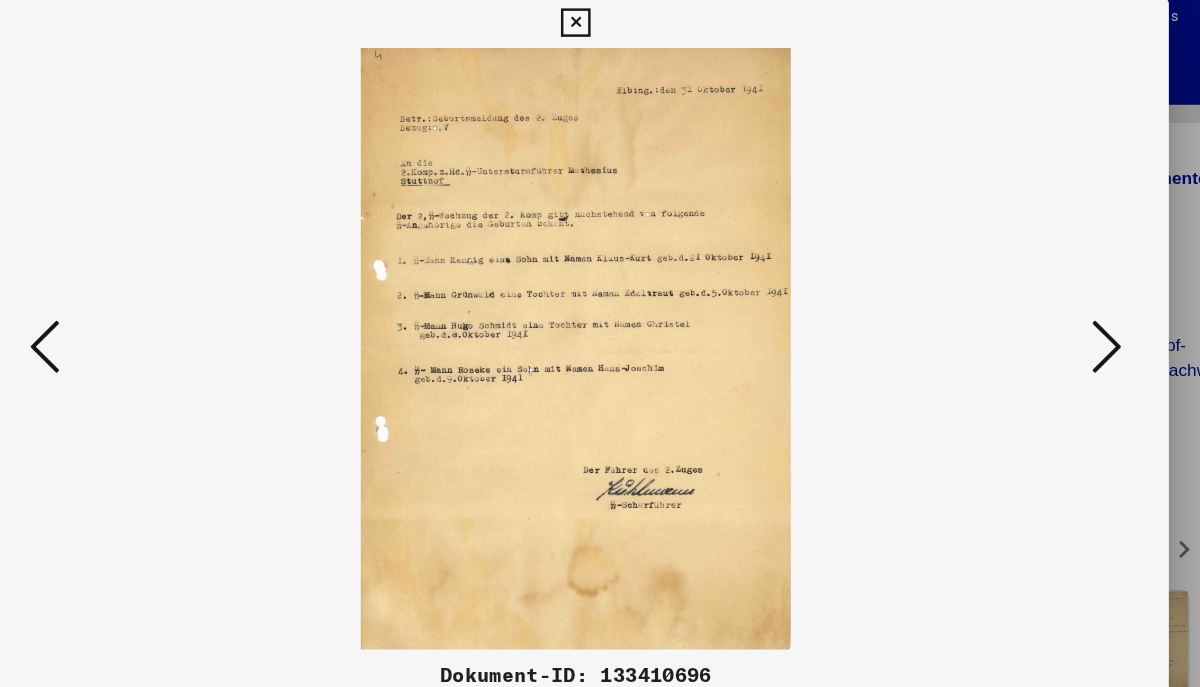 click at bounding box center [600, 293] 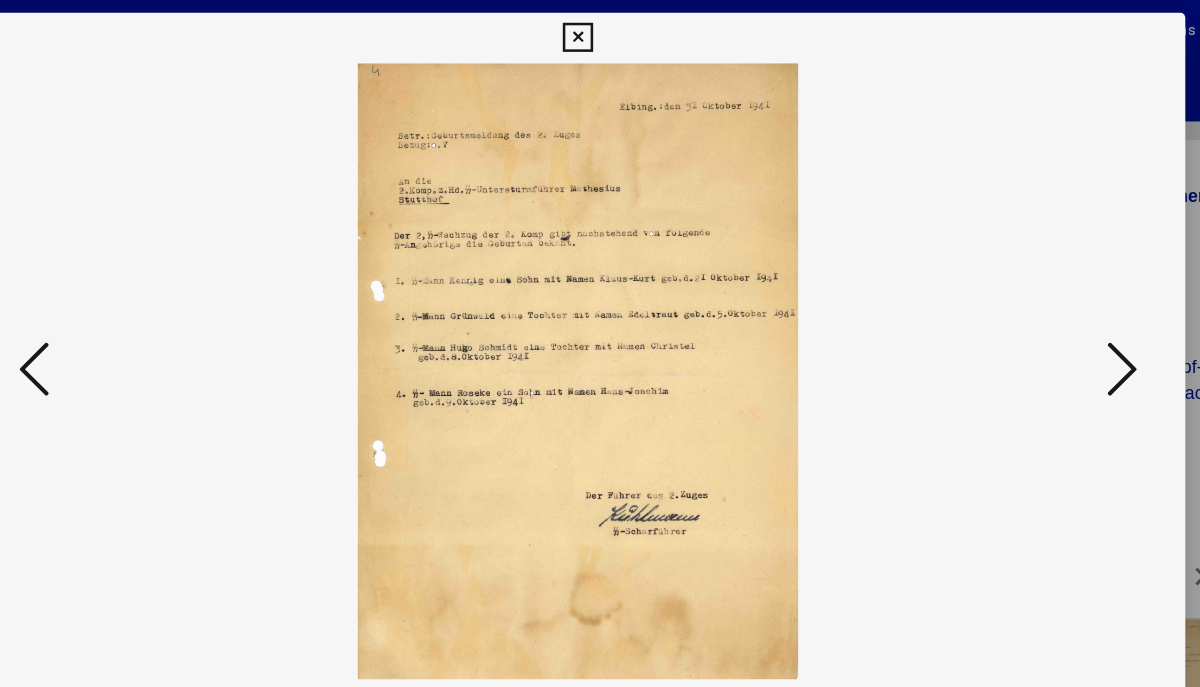 click at bounding box center (1030, 292) 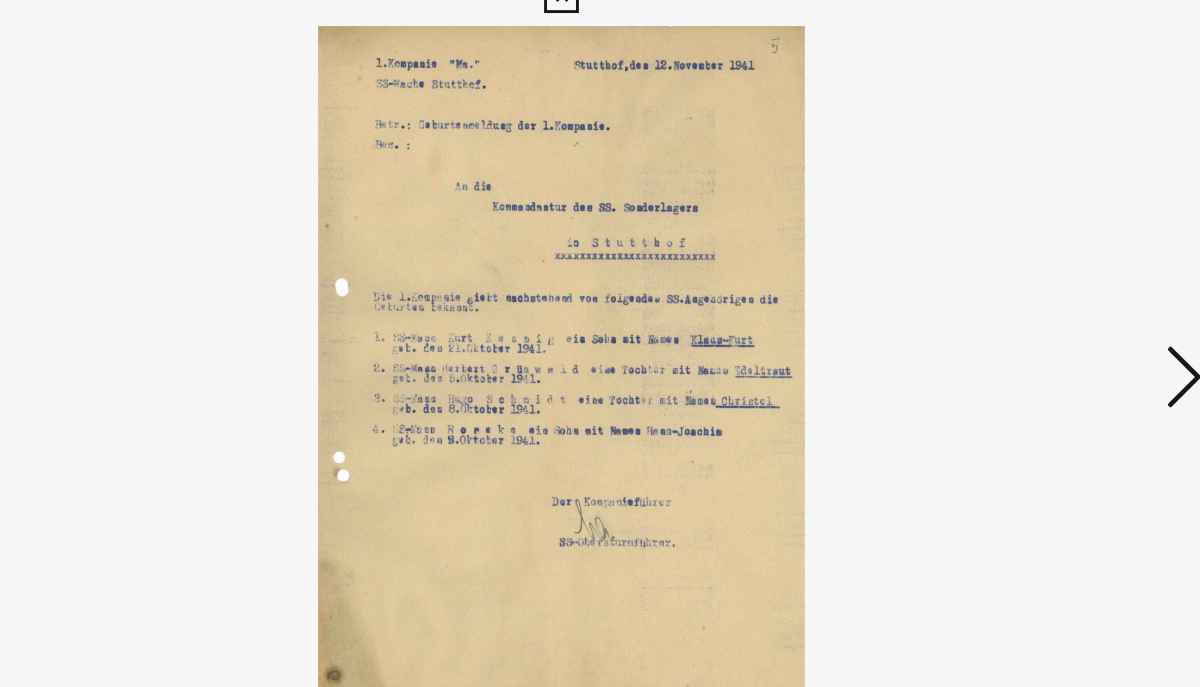 click at bounding box center (1030, 292) 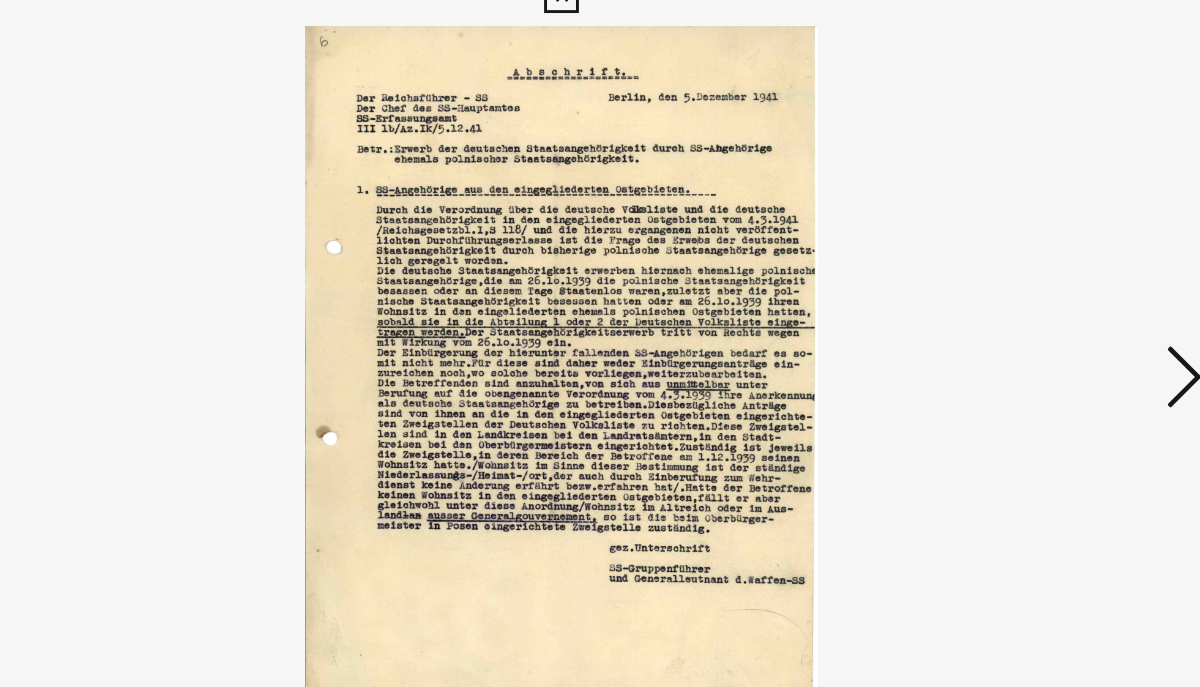 click at bounding box center [1030, 293] 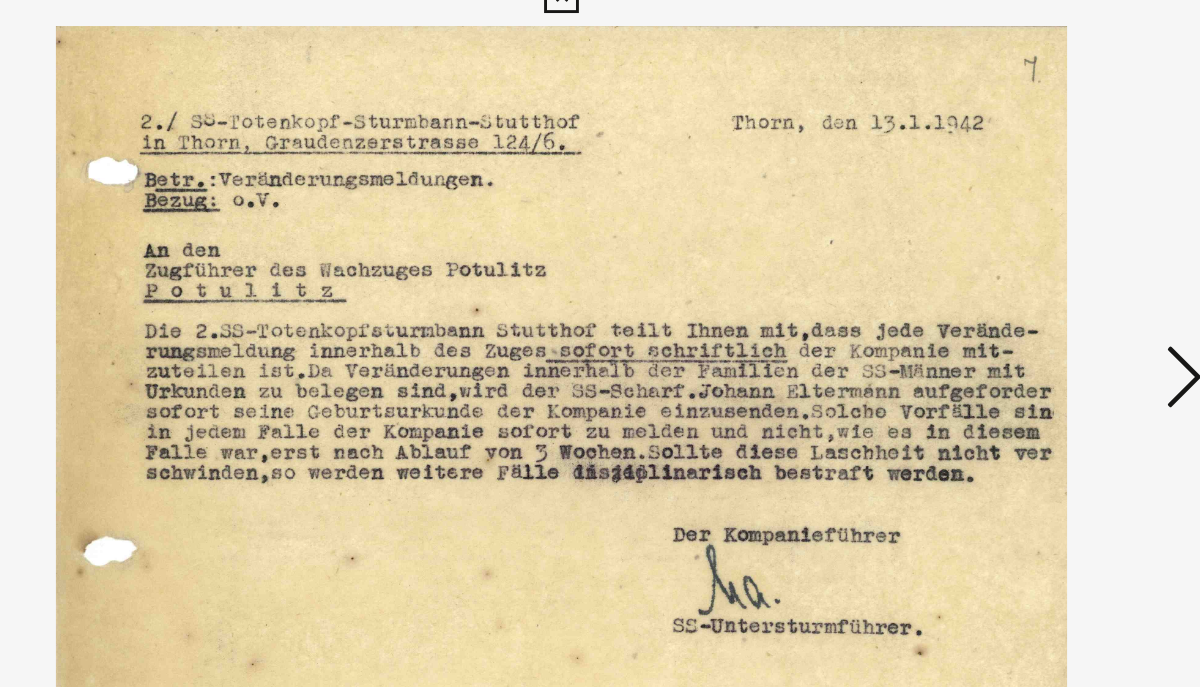 click at bounding box center [1030, 293] 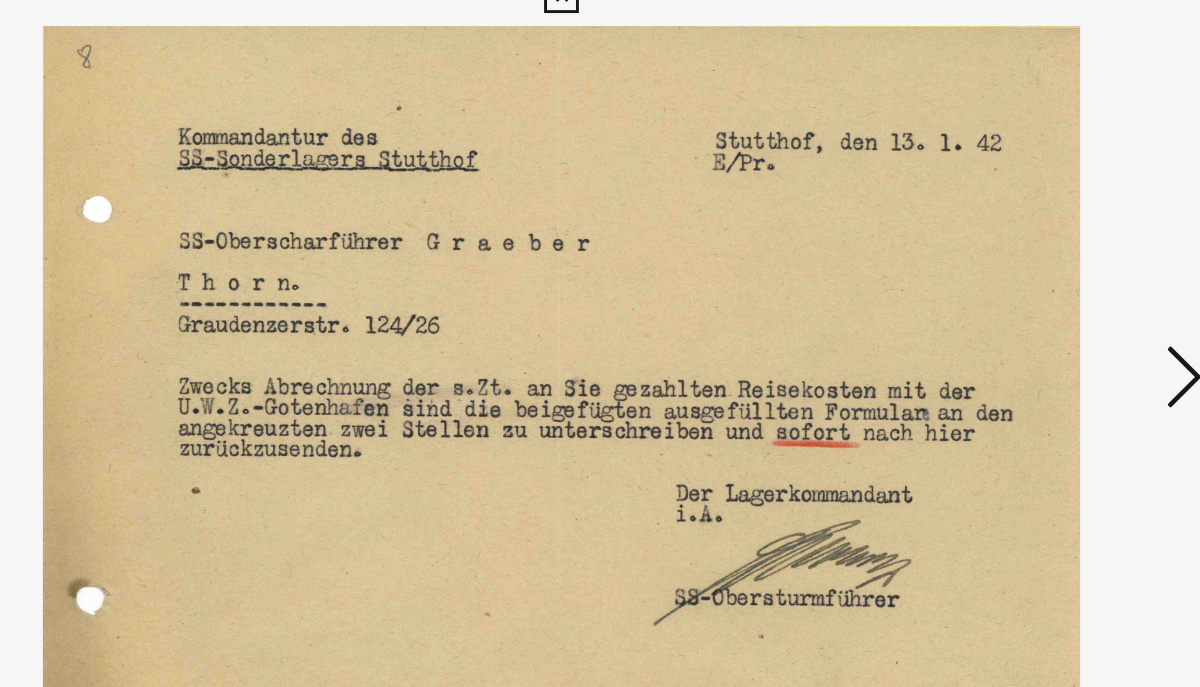 click at bounding box center (600, 293) 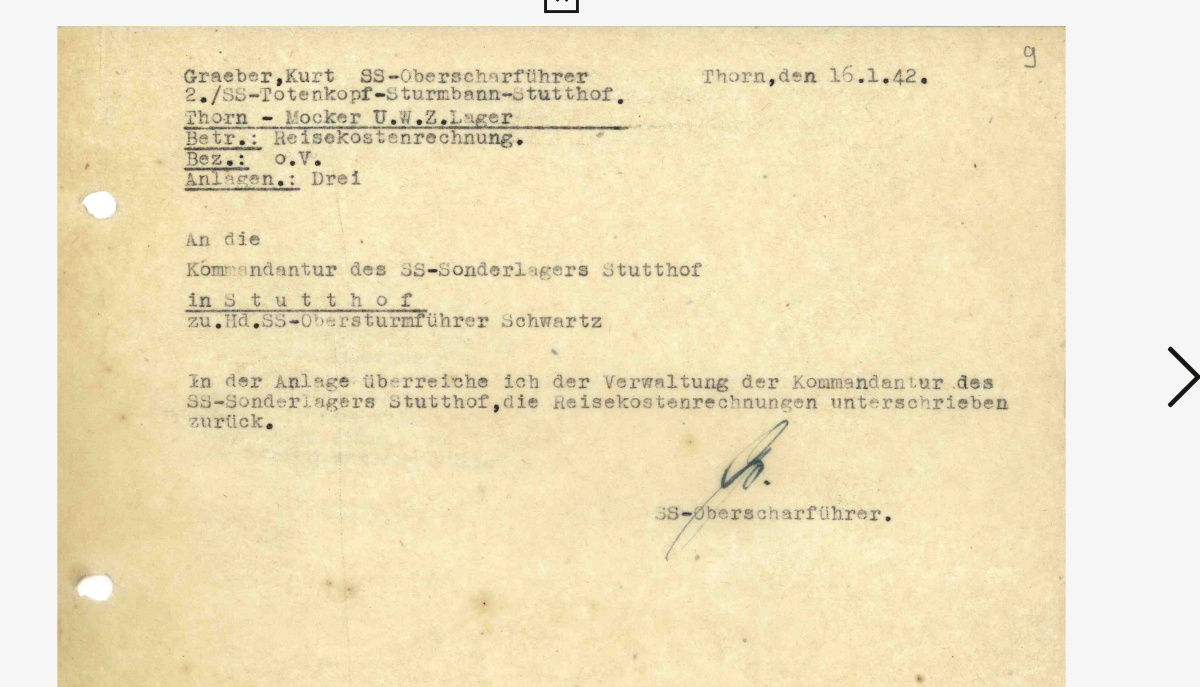 click at bounding box center [1030, 293] 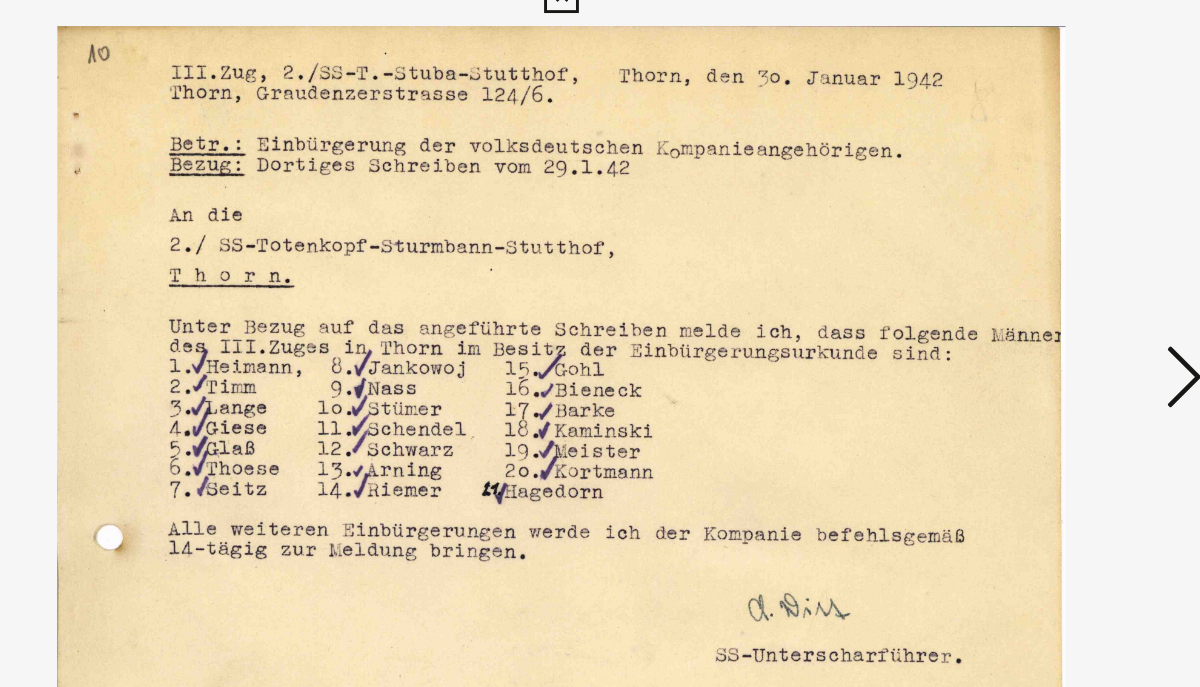 click at bounding box center [1030, 292] 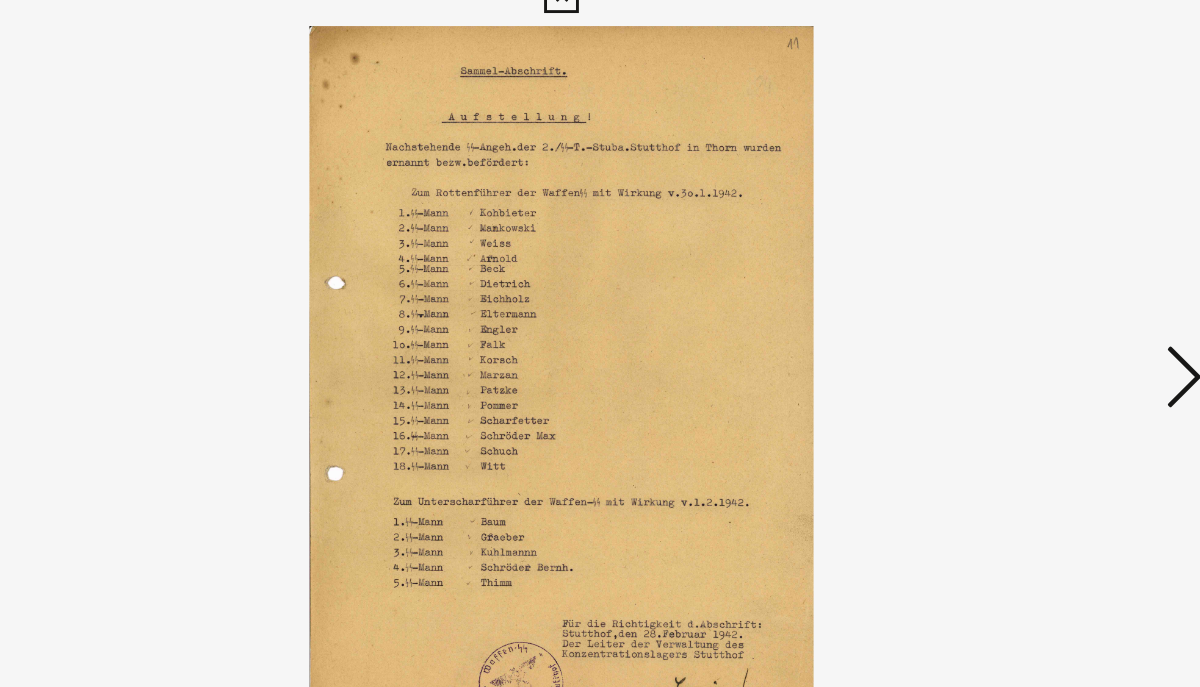 click at bounding box center [1030, 292] 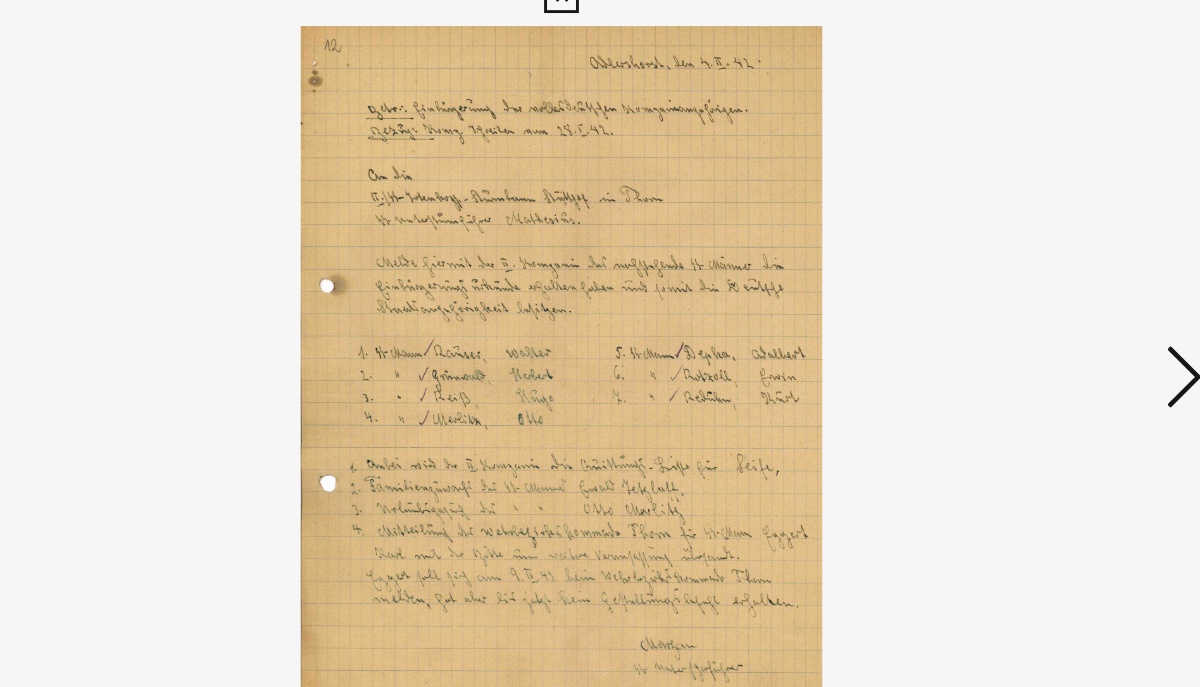 click at bounding box center [1030, 293] 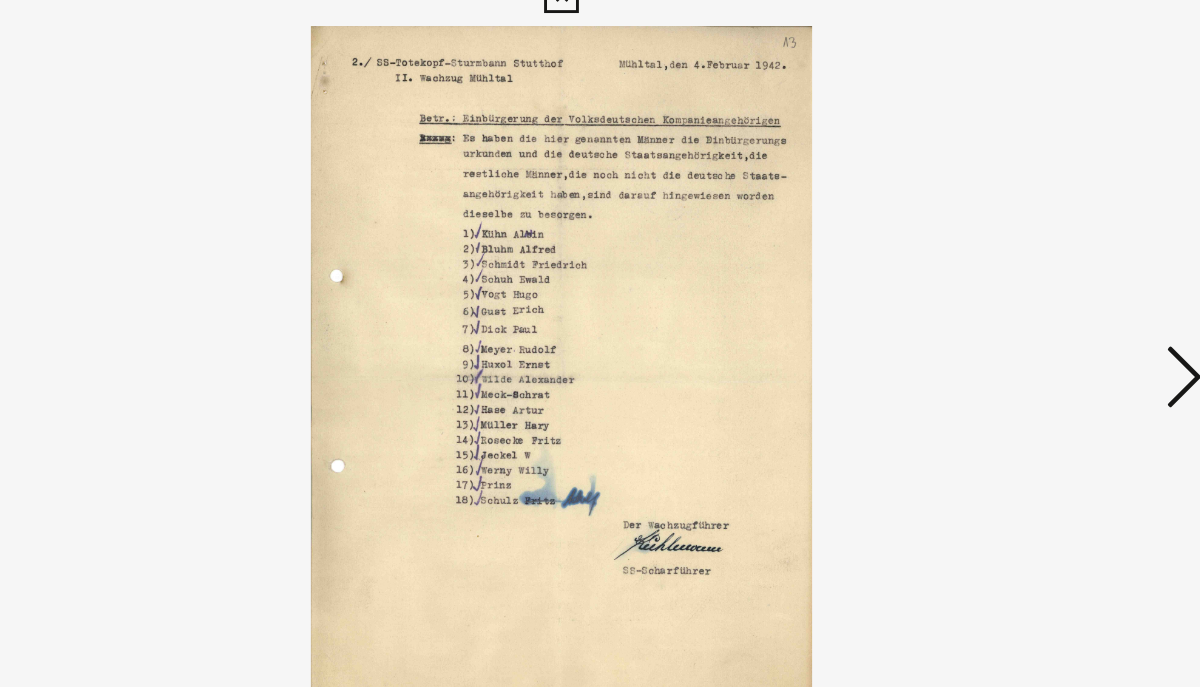 click at bounding box center [1030, 293] 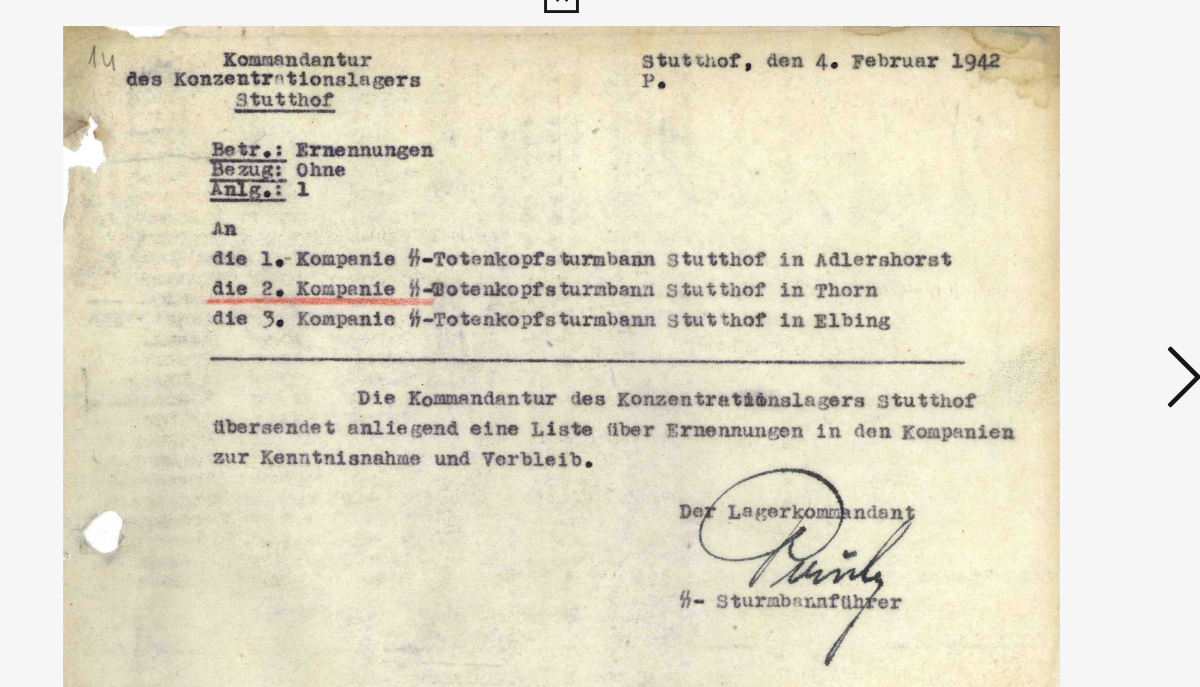 click at bounding box center (1030, 292) 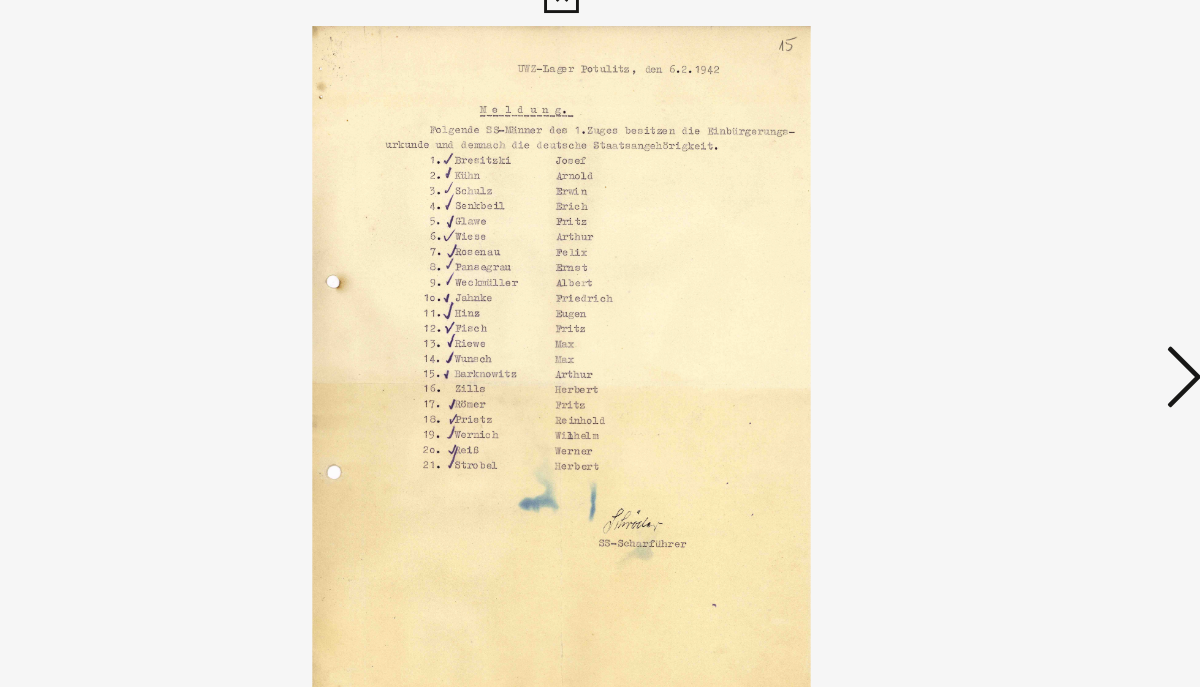 click at bounding box center [1030, 292] 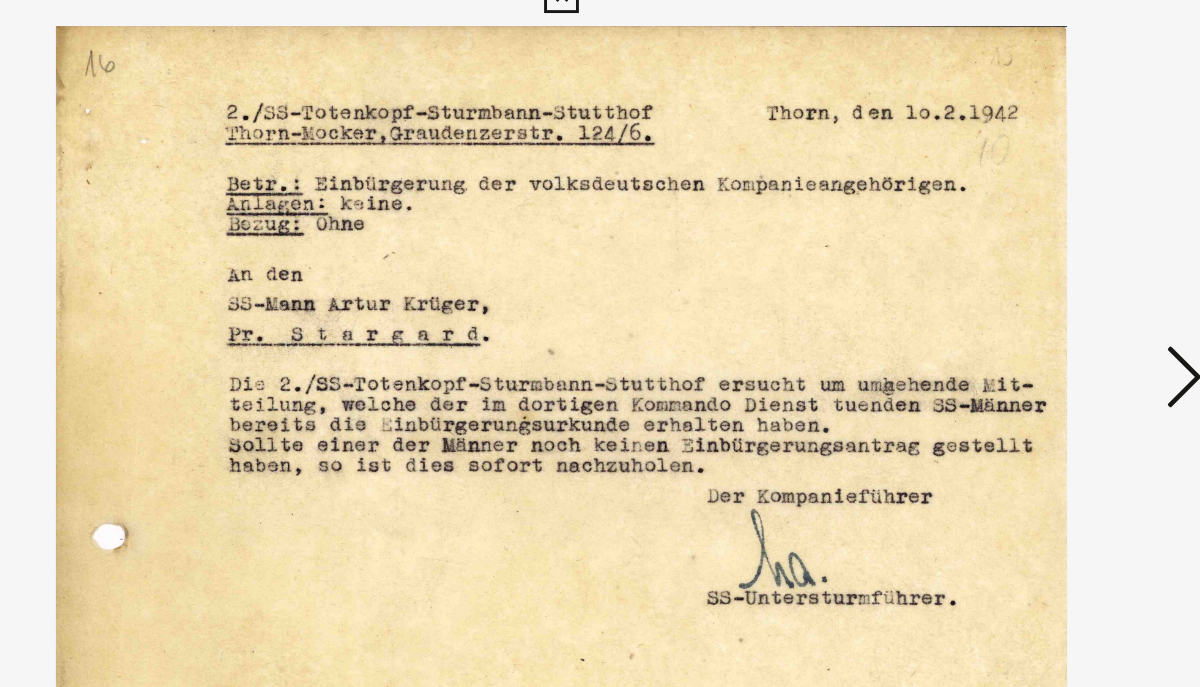 click at bounding box center (600, 293) 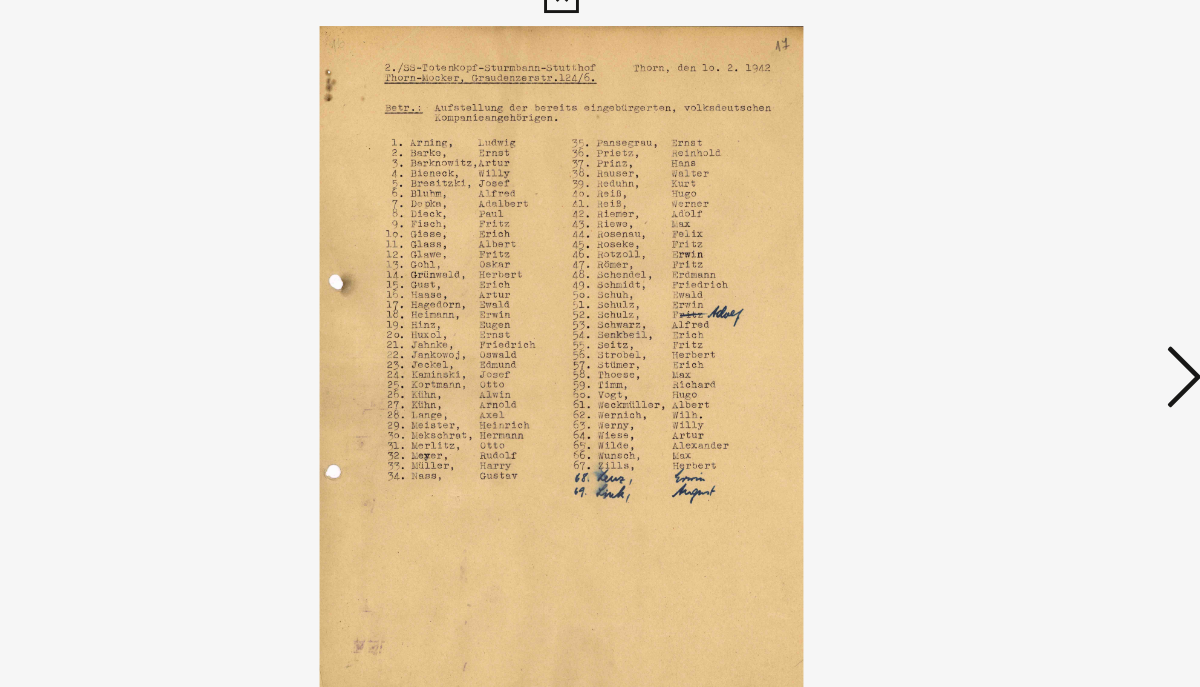 click at bounding box center [1030, 293] 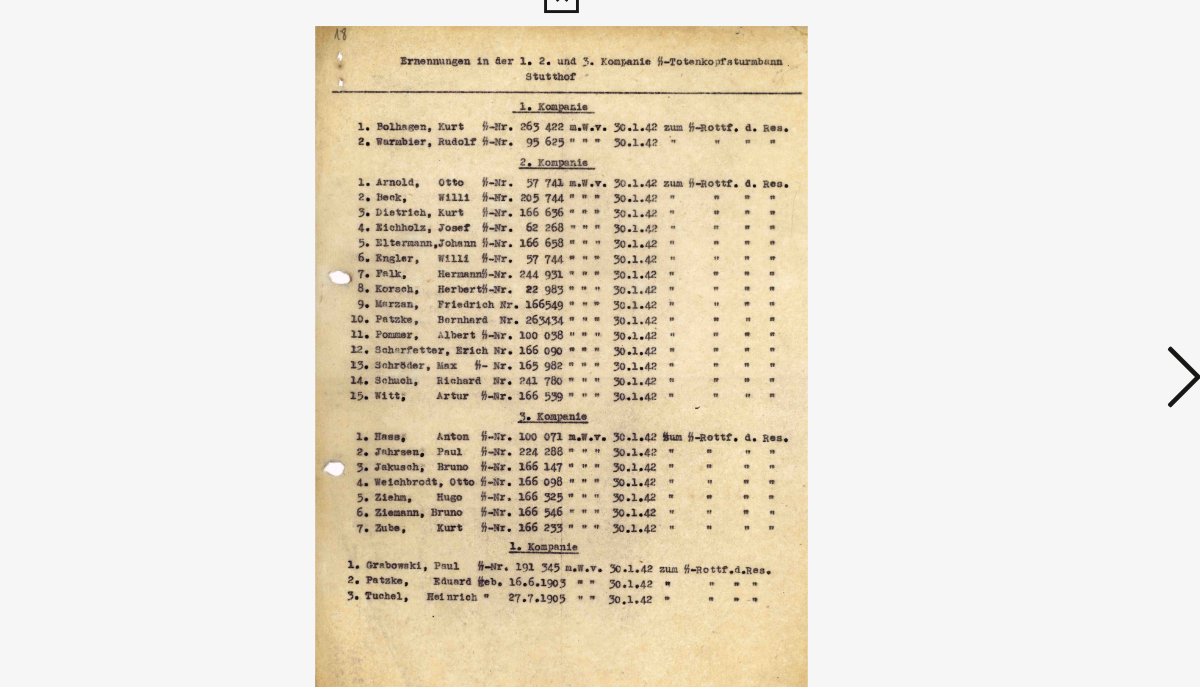 click at bounding box center (1030, 292) 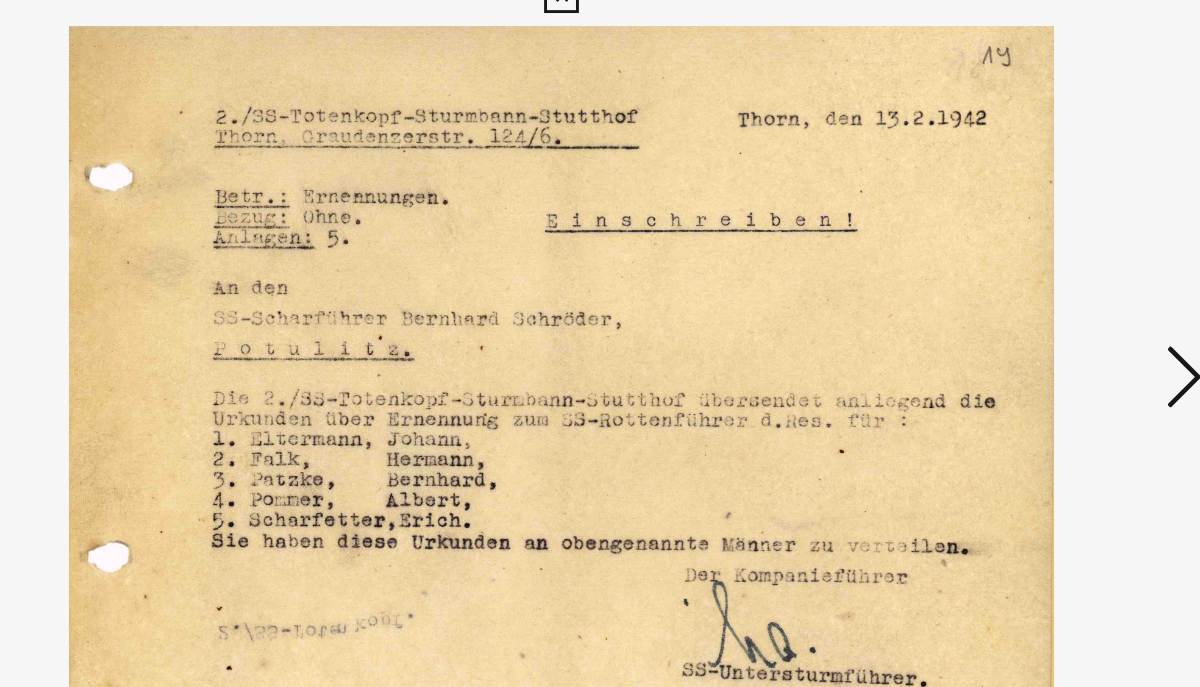 click at bounding box center [1030, 292] 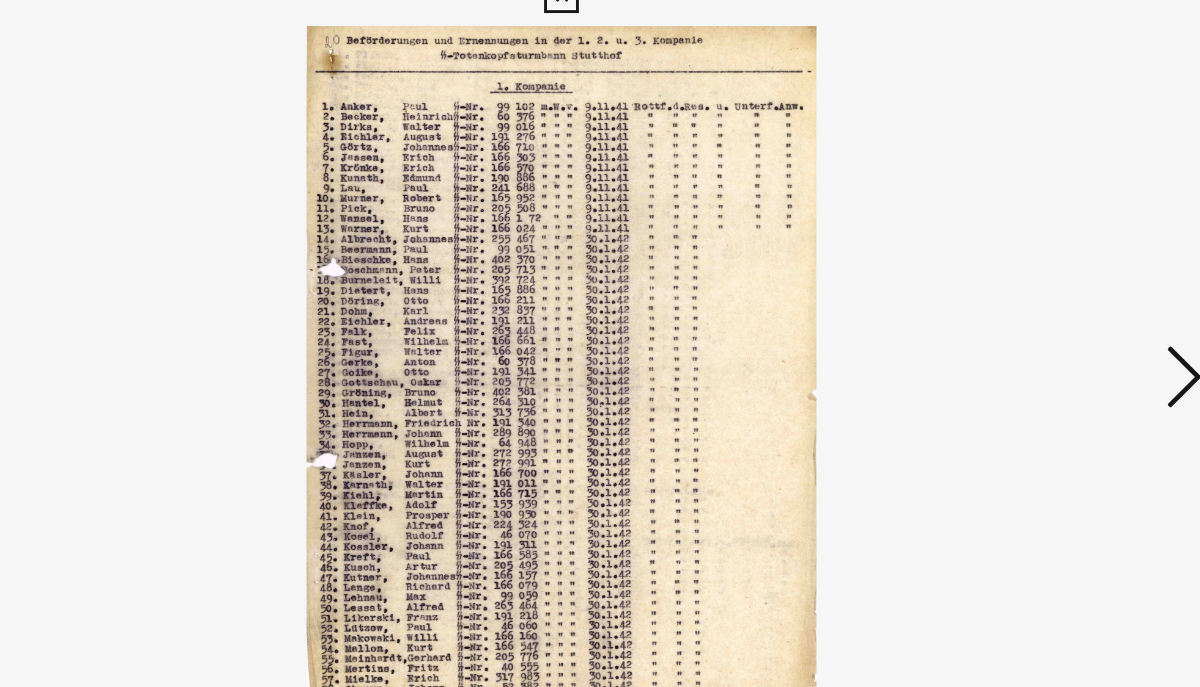 click at bounding box center (1030, 293) 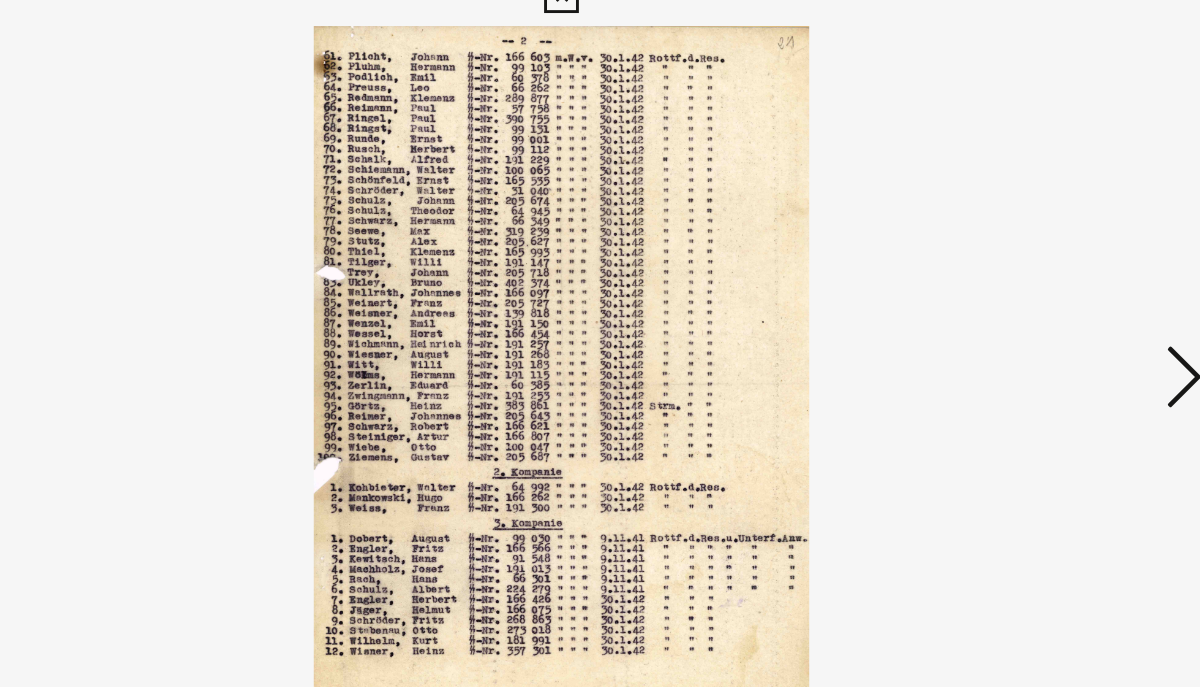 click at bounding box center [1030, 292] 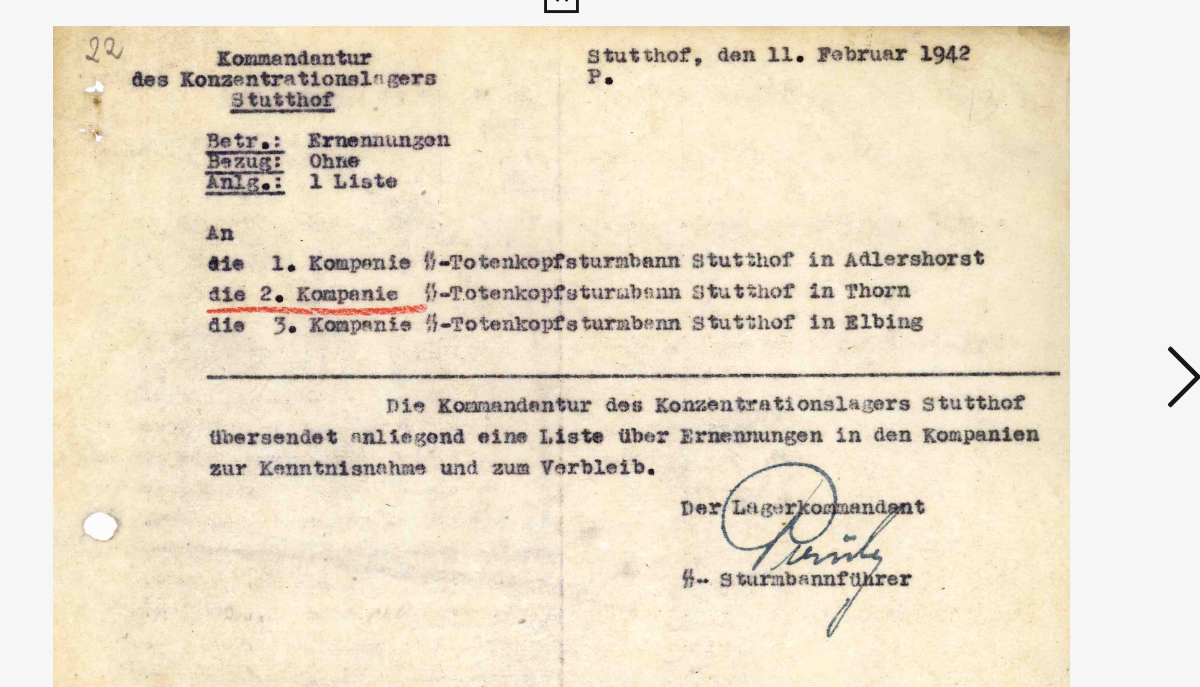 click at bounding box center [600, 293] 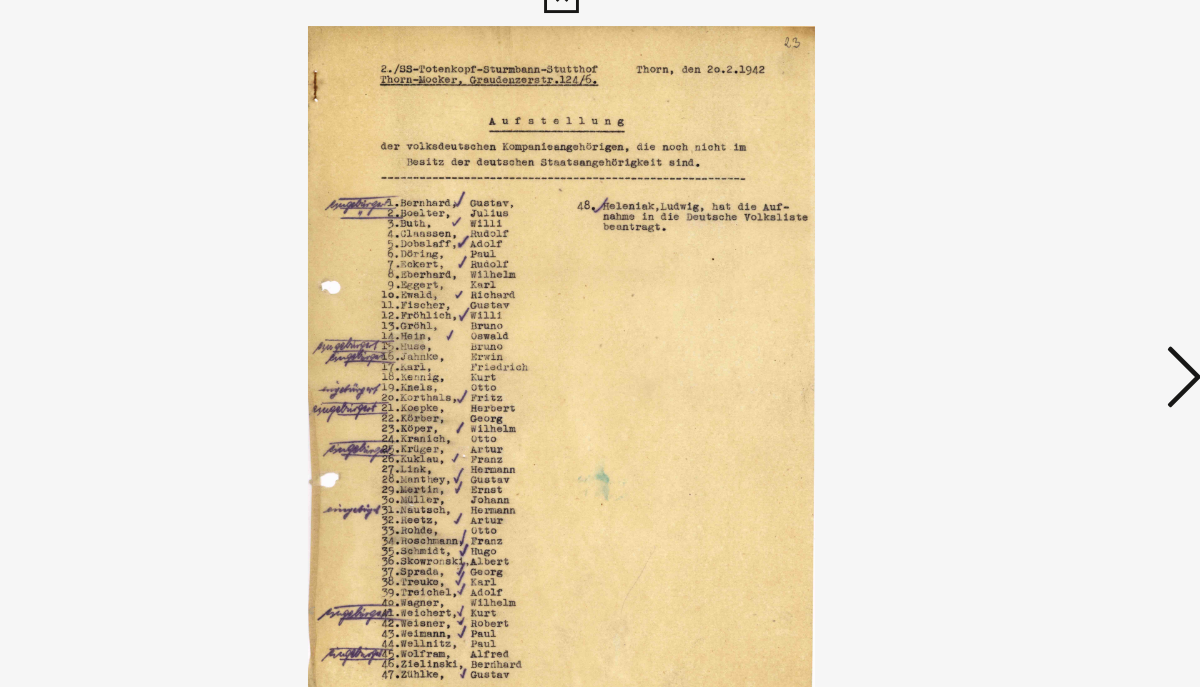 click at bounding box center (600, 293) 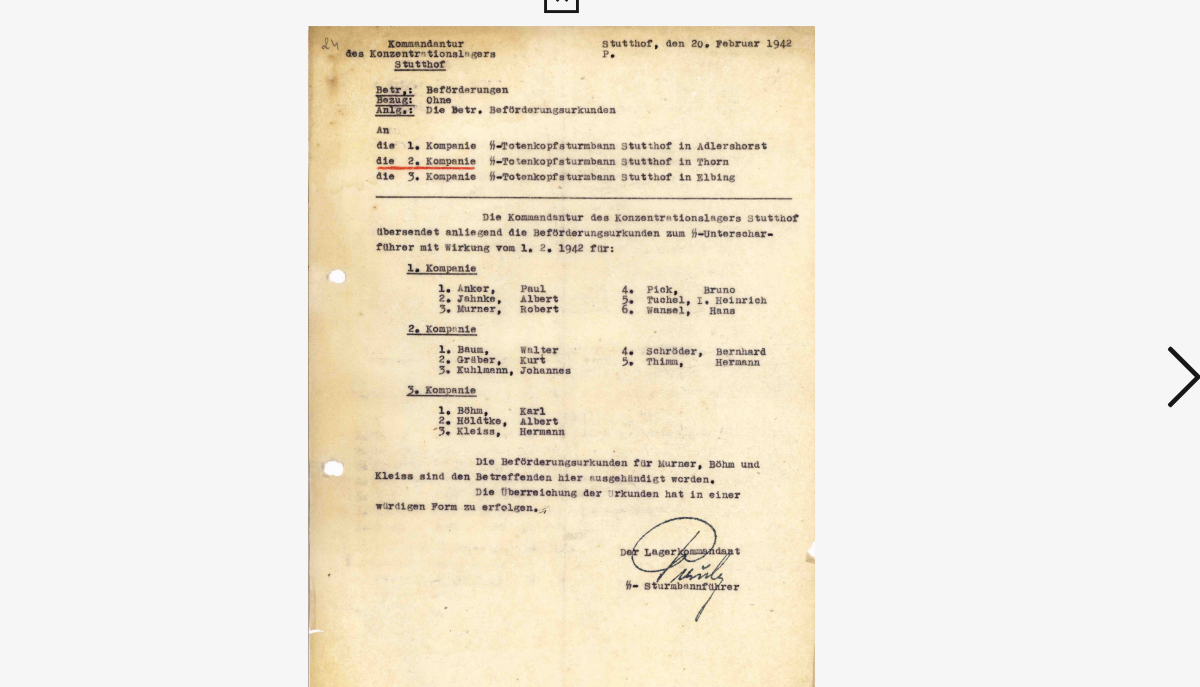 click at bounding box center (600, 293) 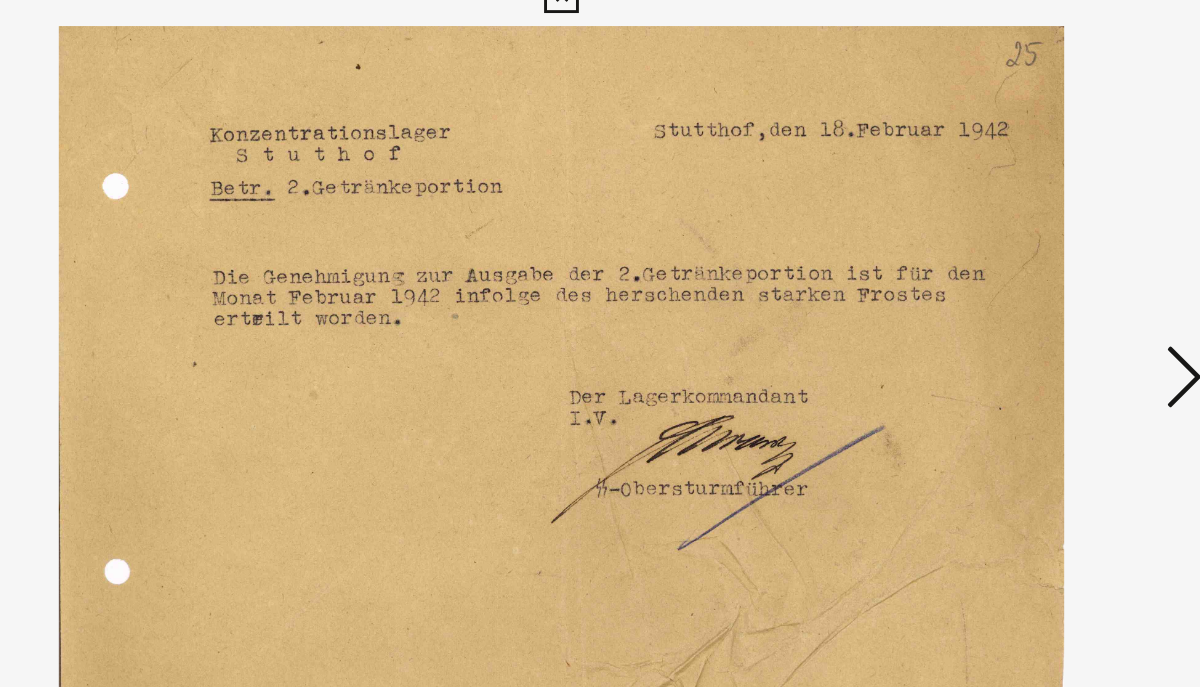 click at bounding box center (600, 293) 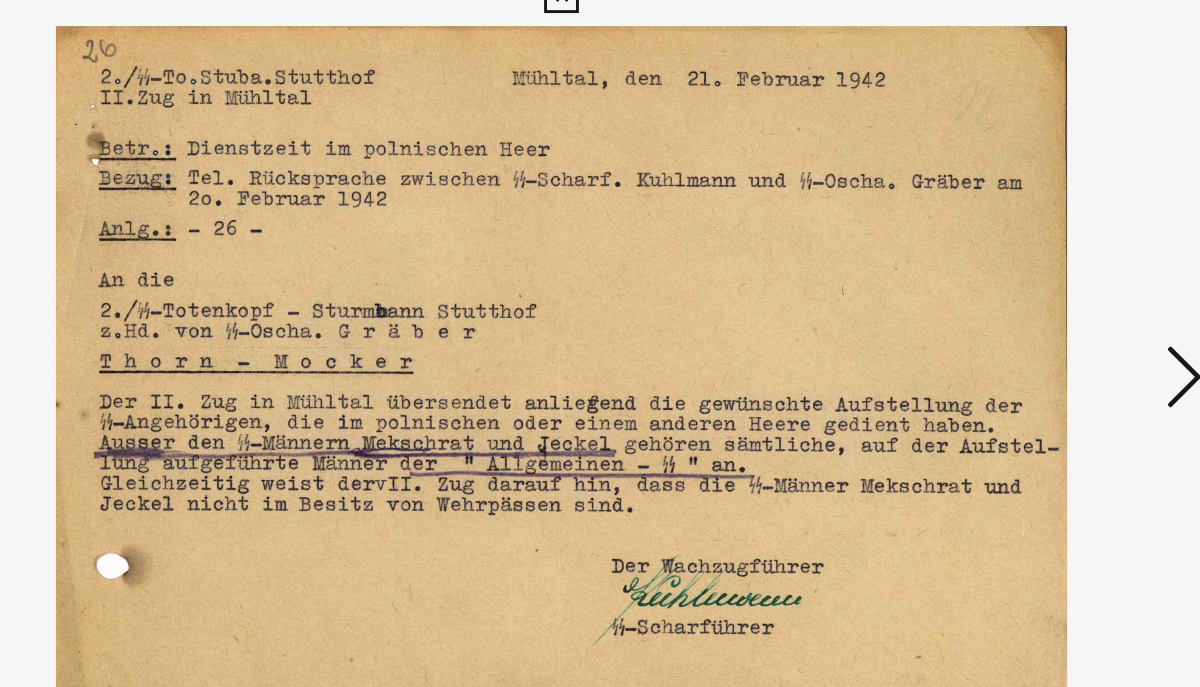 click at bounding box center (1030, 292) 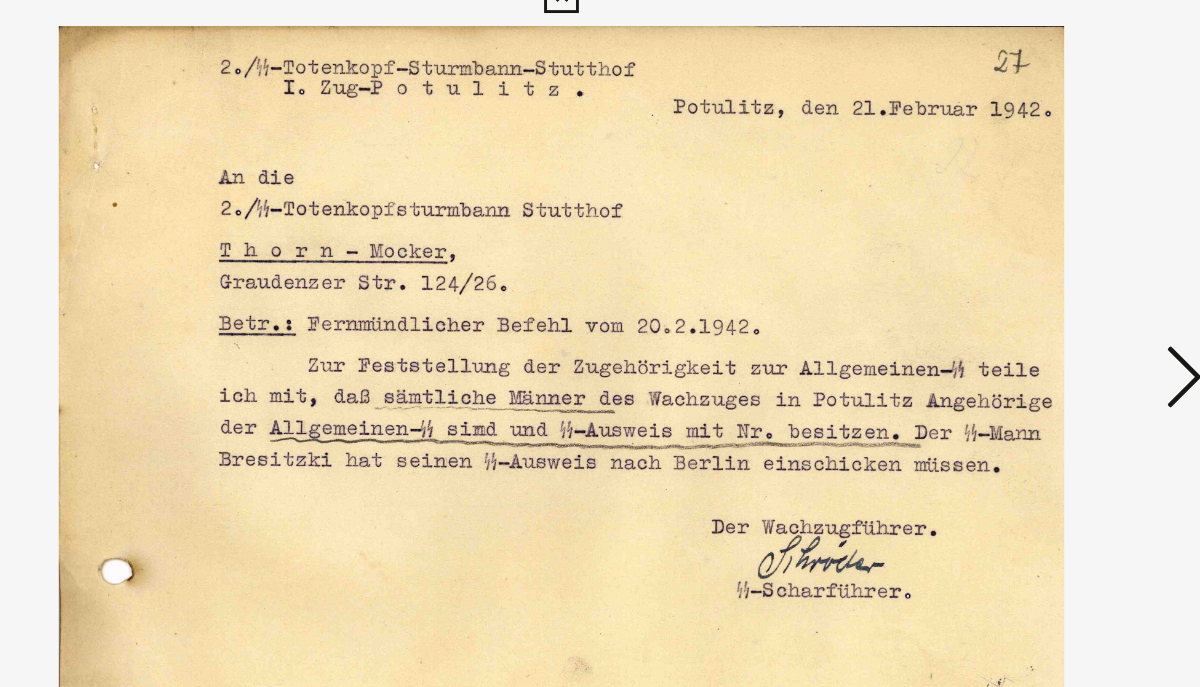click at bounding box center (1030, 293) 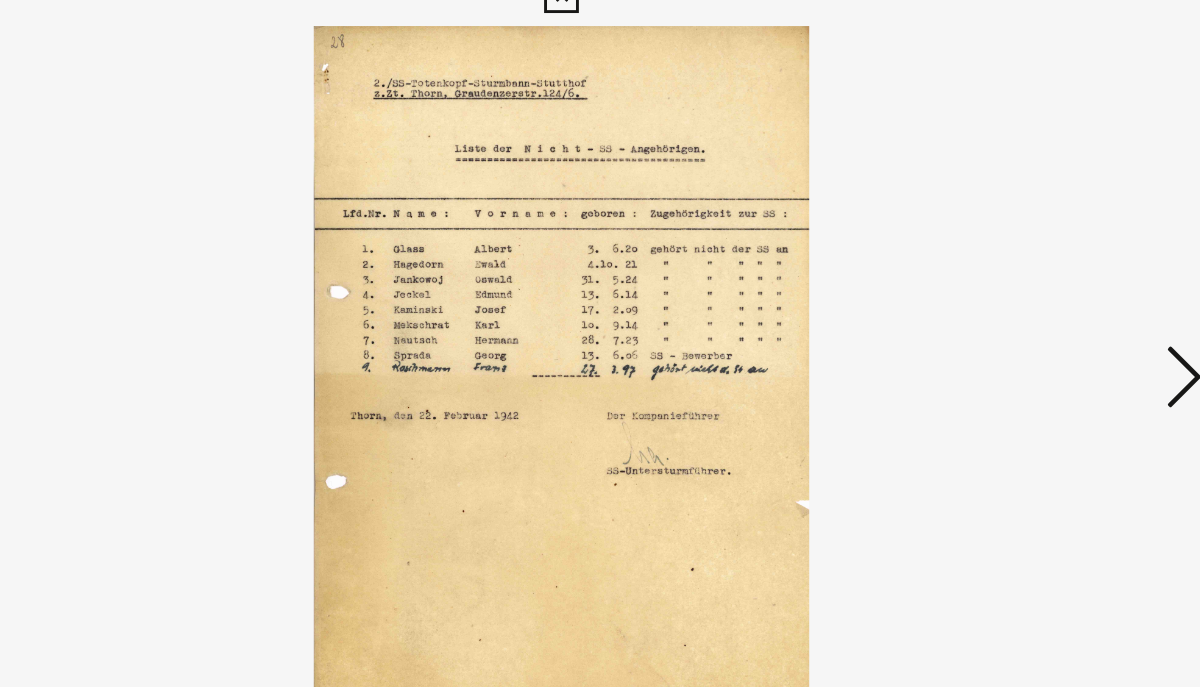 click at bounding box center [1030, 292] 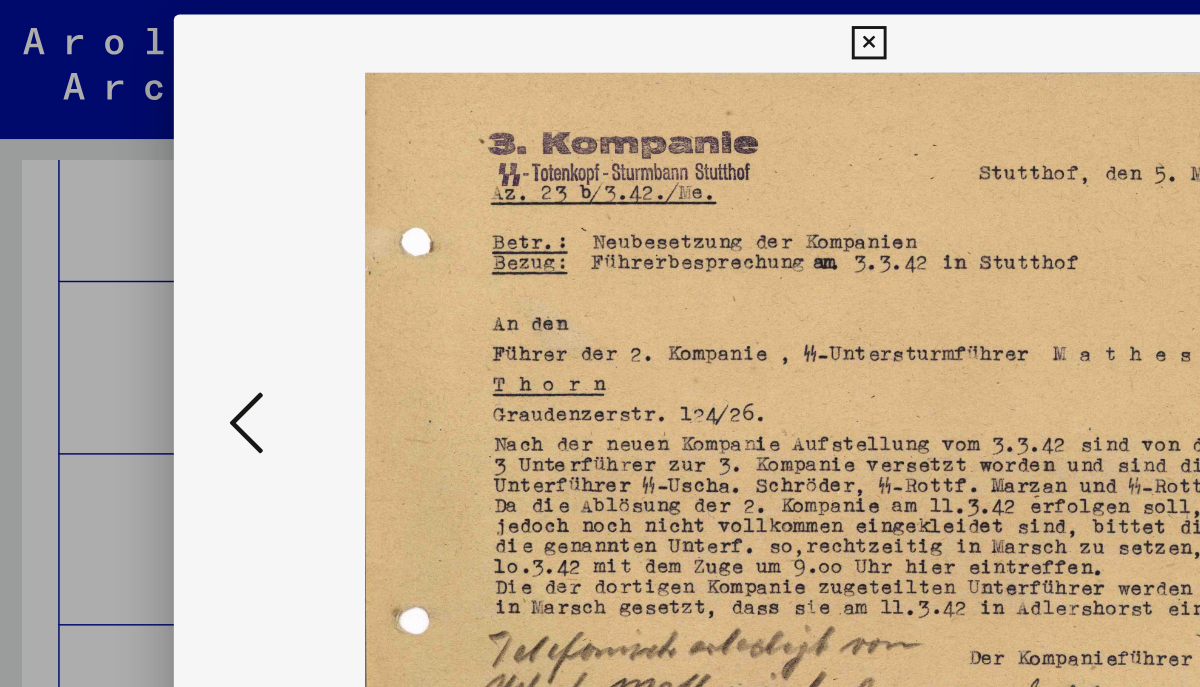 scroll, scrollTop: 0, scrollLeft: 0, axis: both 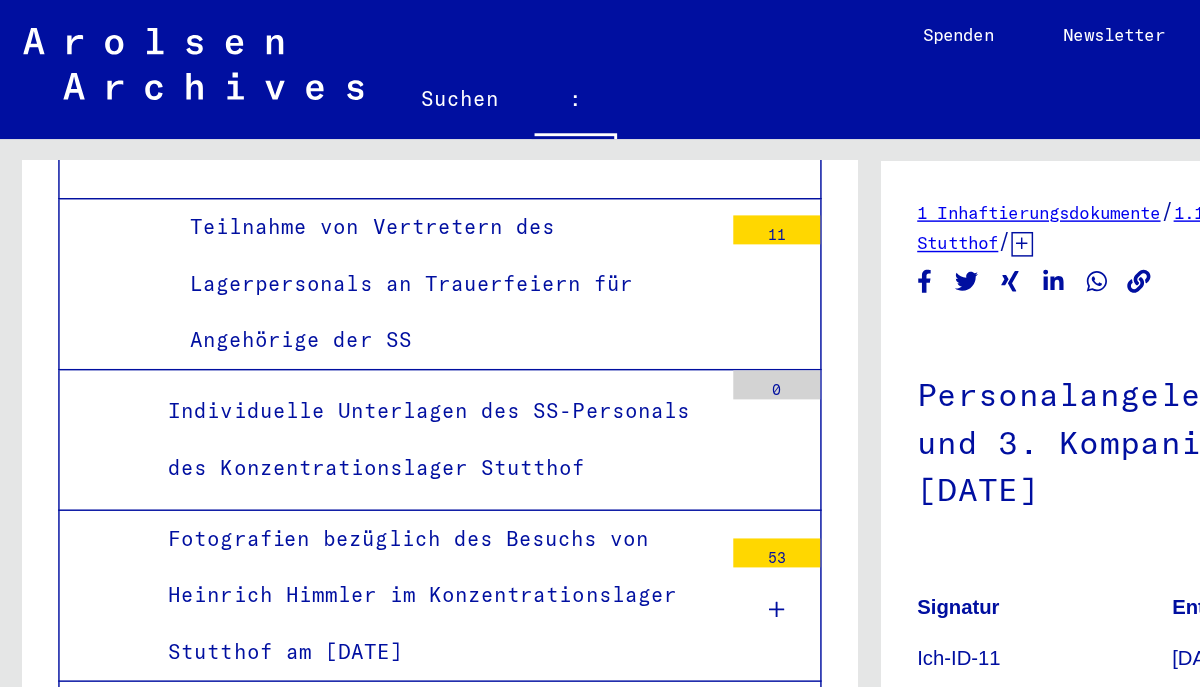 click at bounding box center [536, 313] 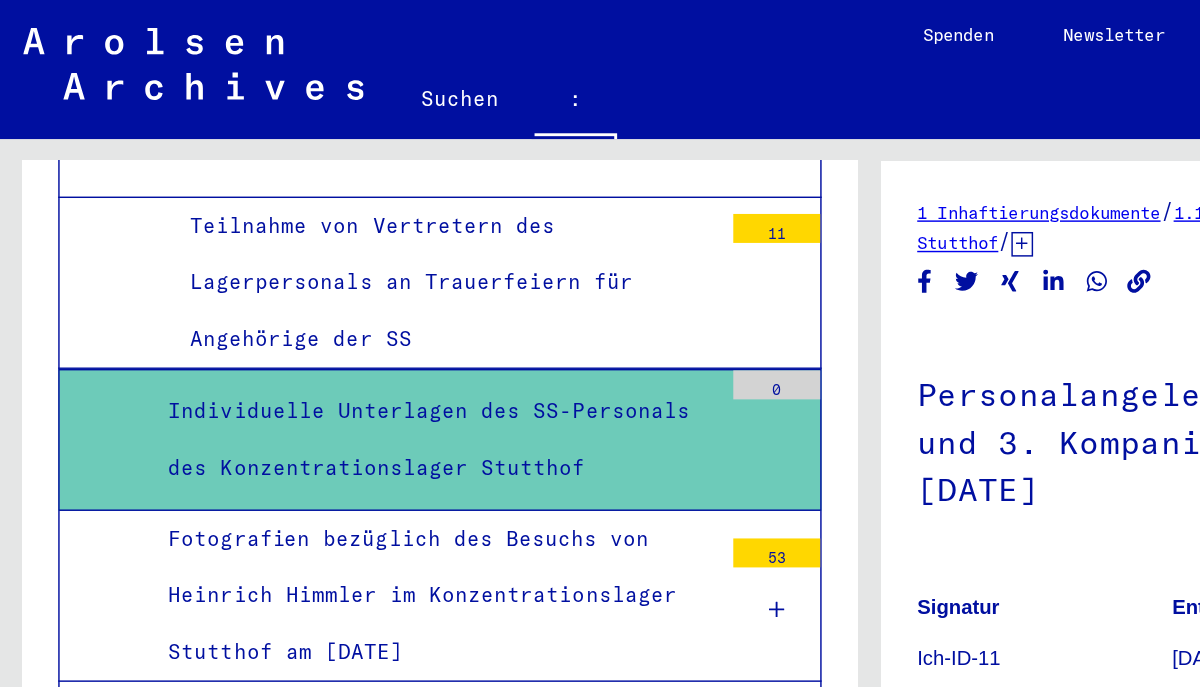 scroll, scrollTop: 6030, scrollLeft: 0, axis: vertical 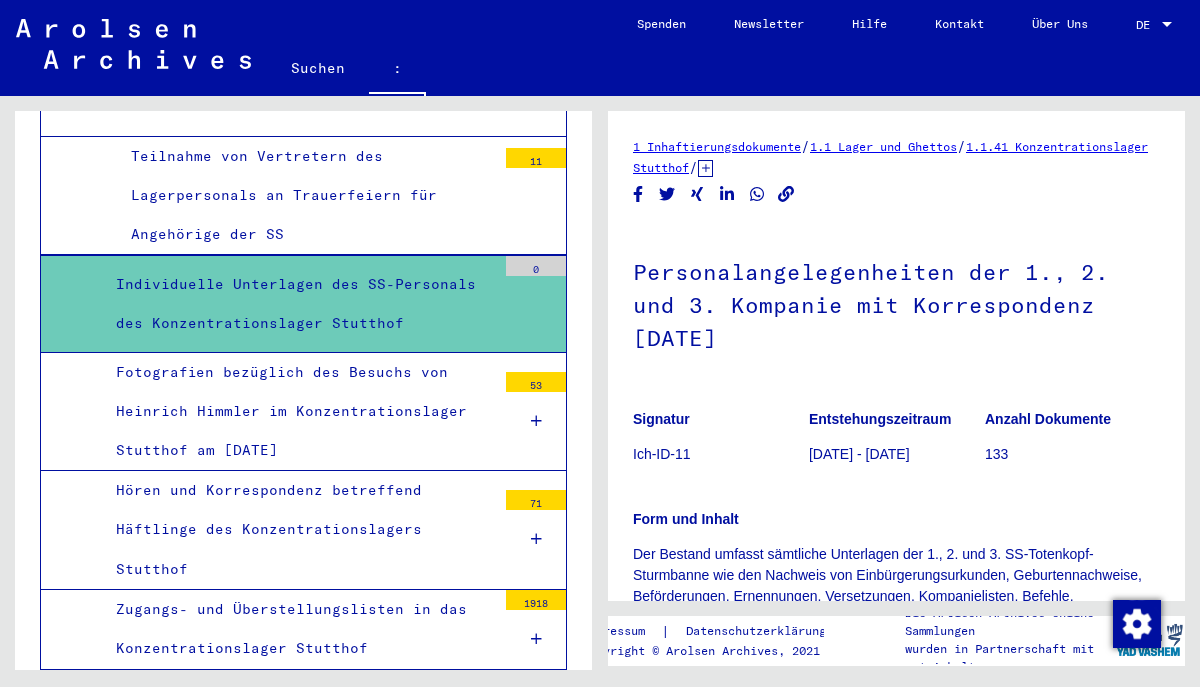 click on "Signatur Ich-ID-11" 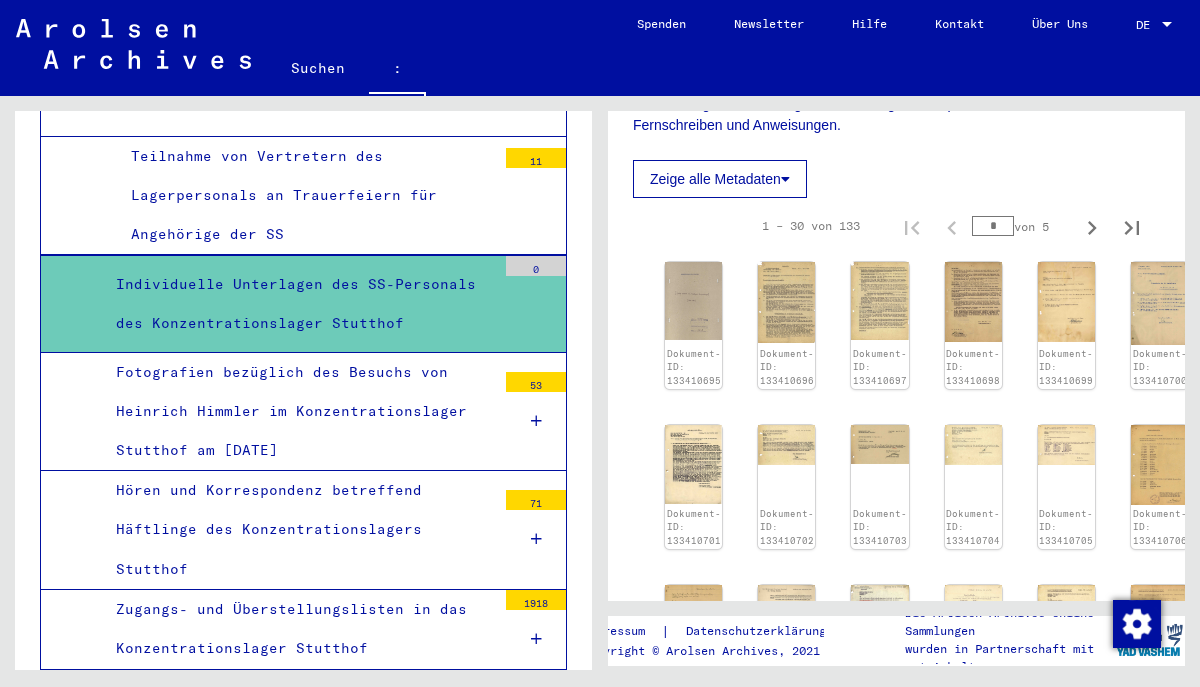 scroll, scrollTop: 499, scrollLeft: 0, axis: vertical 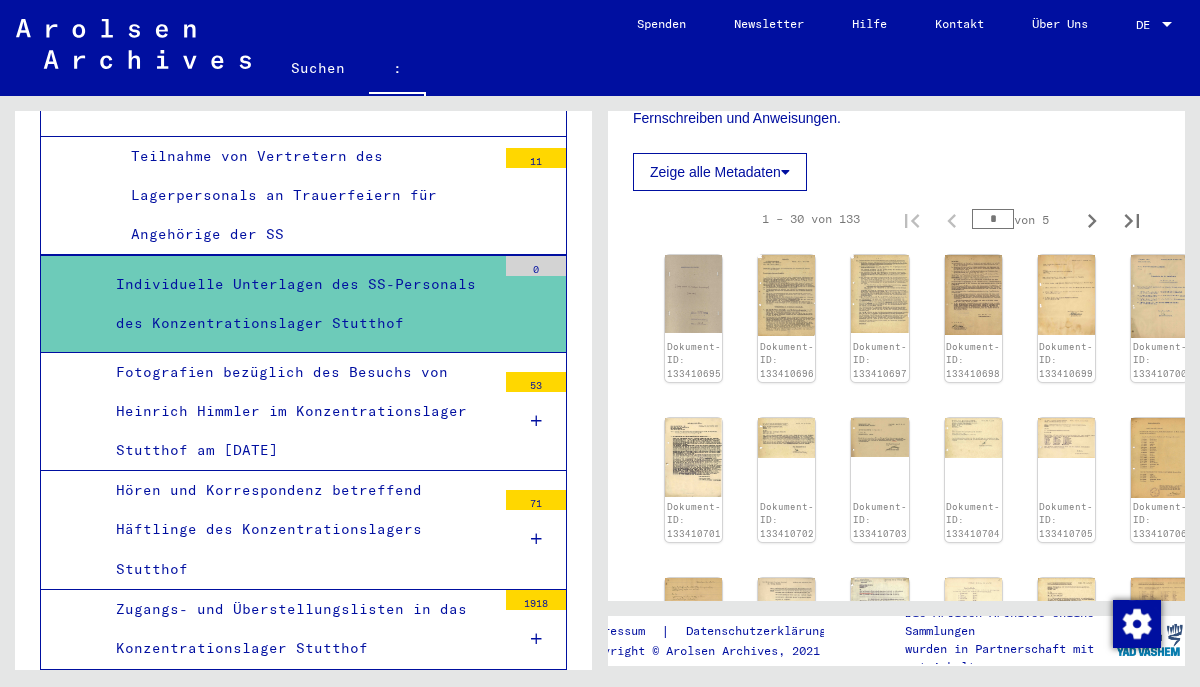 click on "Dokument-ID: 133410702" 